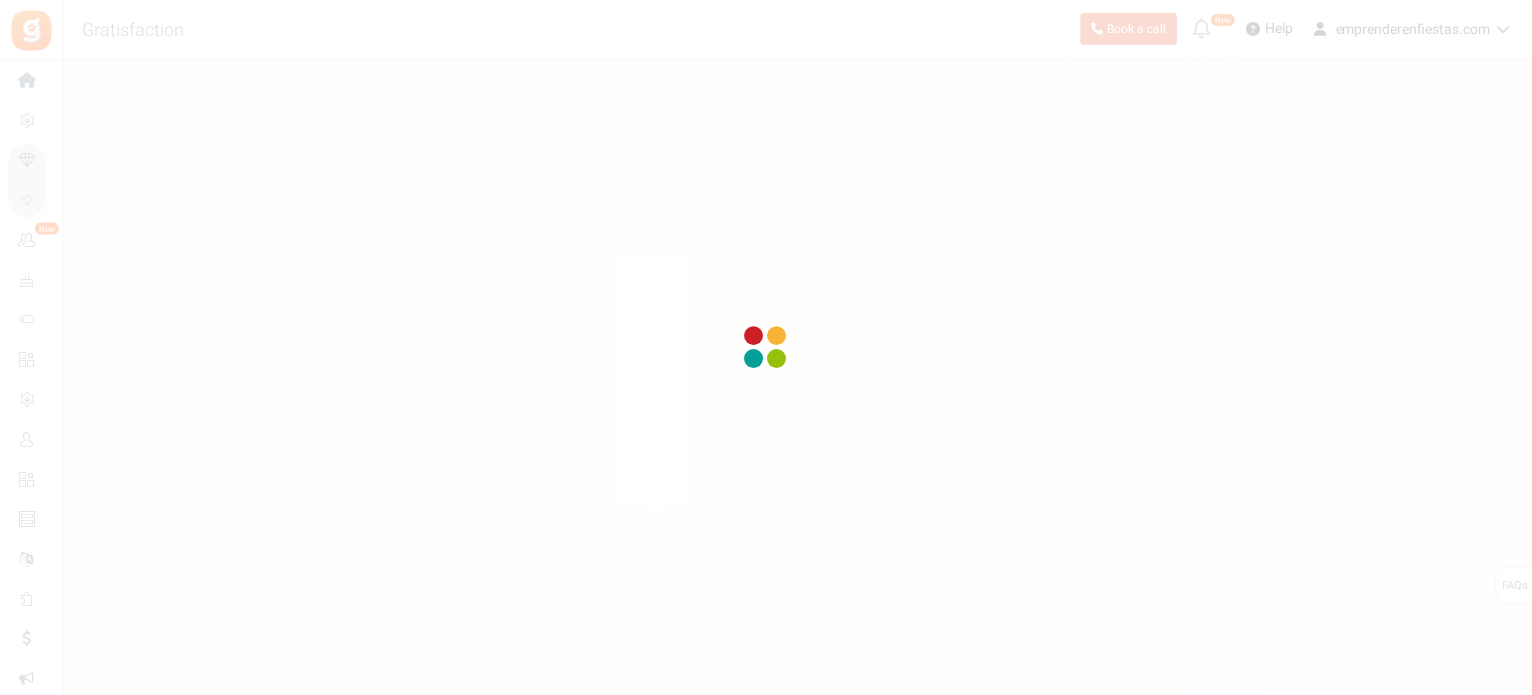 scroll, scrollTop: 0, scrollLeft: 0, axis: both 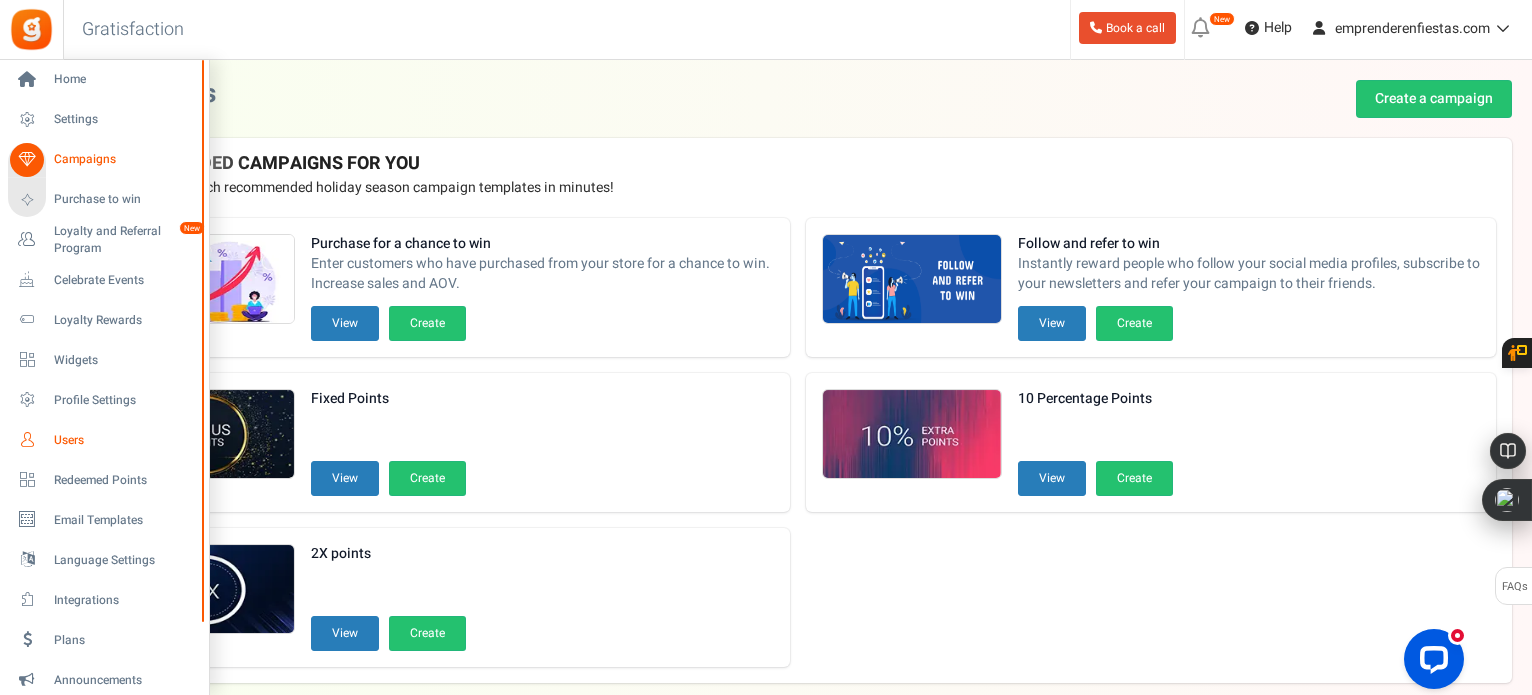 click on "Users" at bounding box center [124, 440] 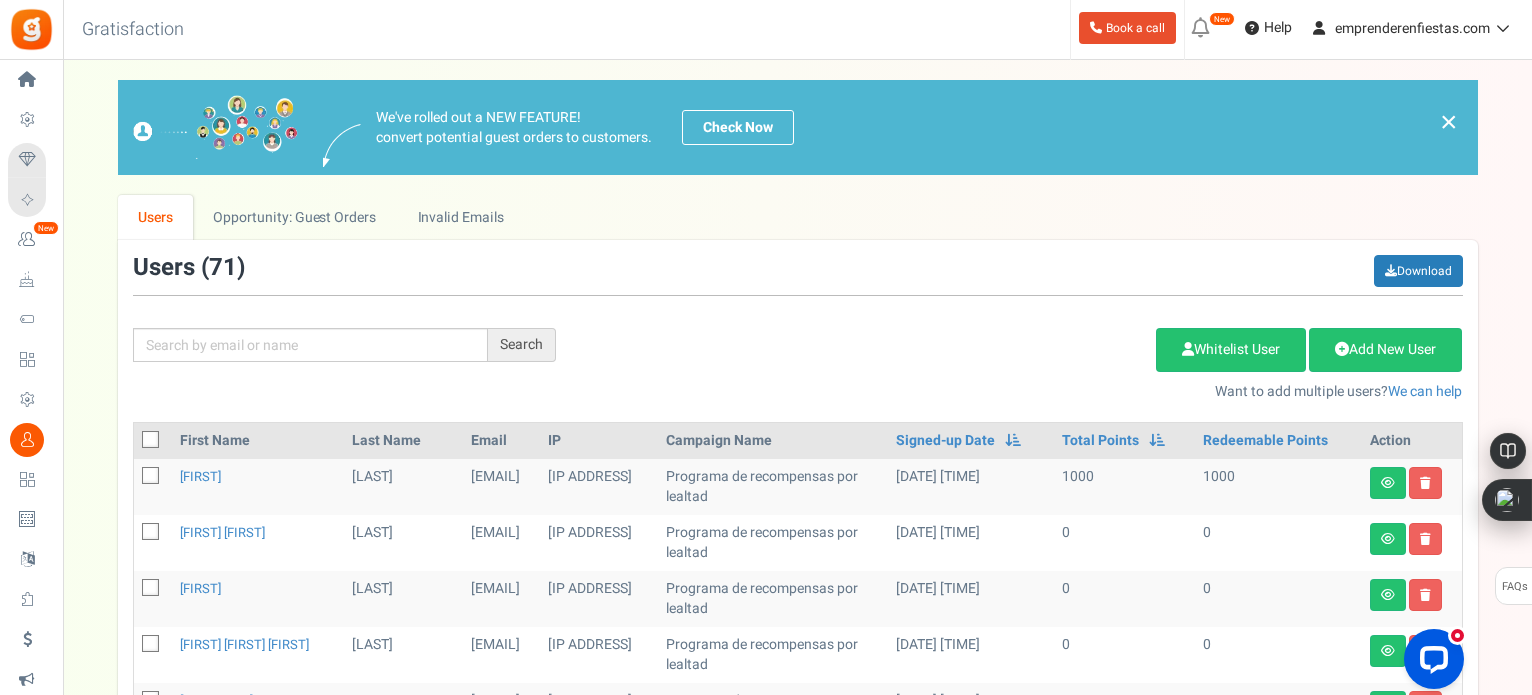 scroll, scrollTop: 100, scrollLeft: 0, axis: vertical 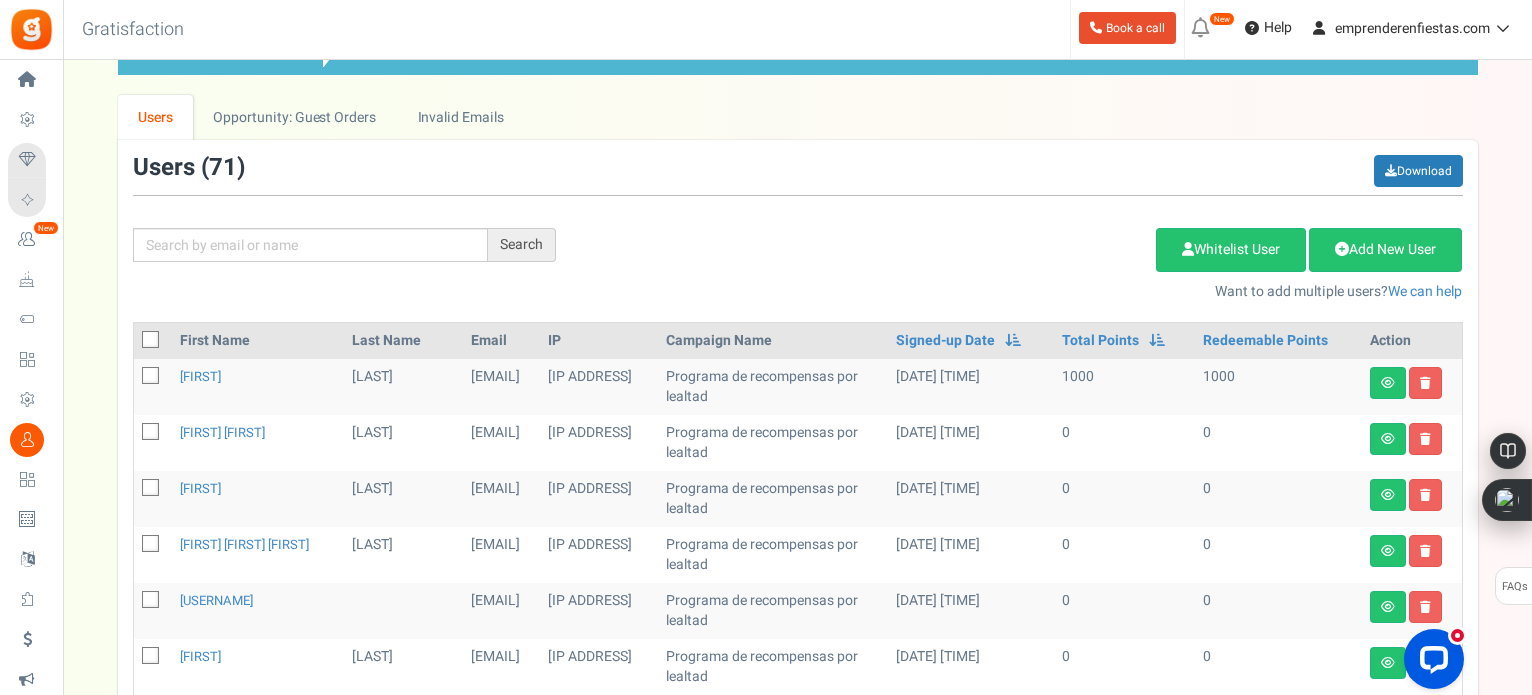 click at bounding box center [151, 340] 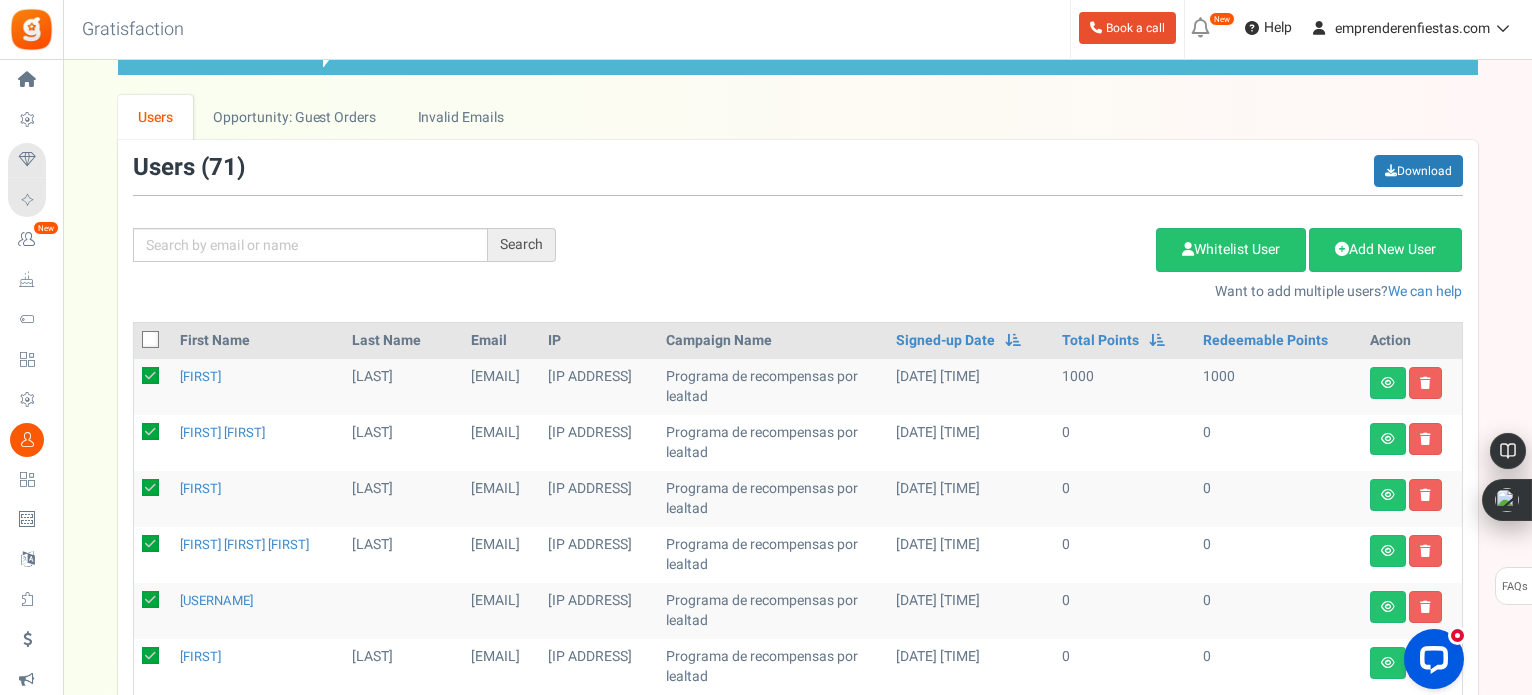 checkbox on "true" 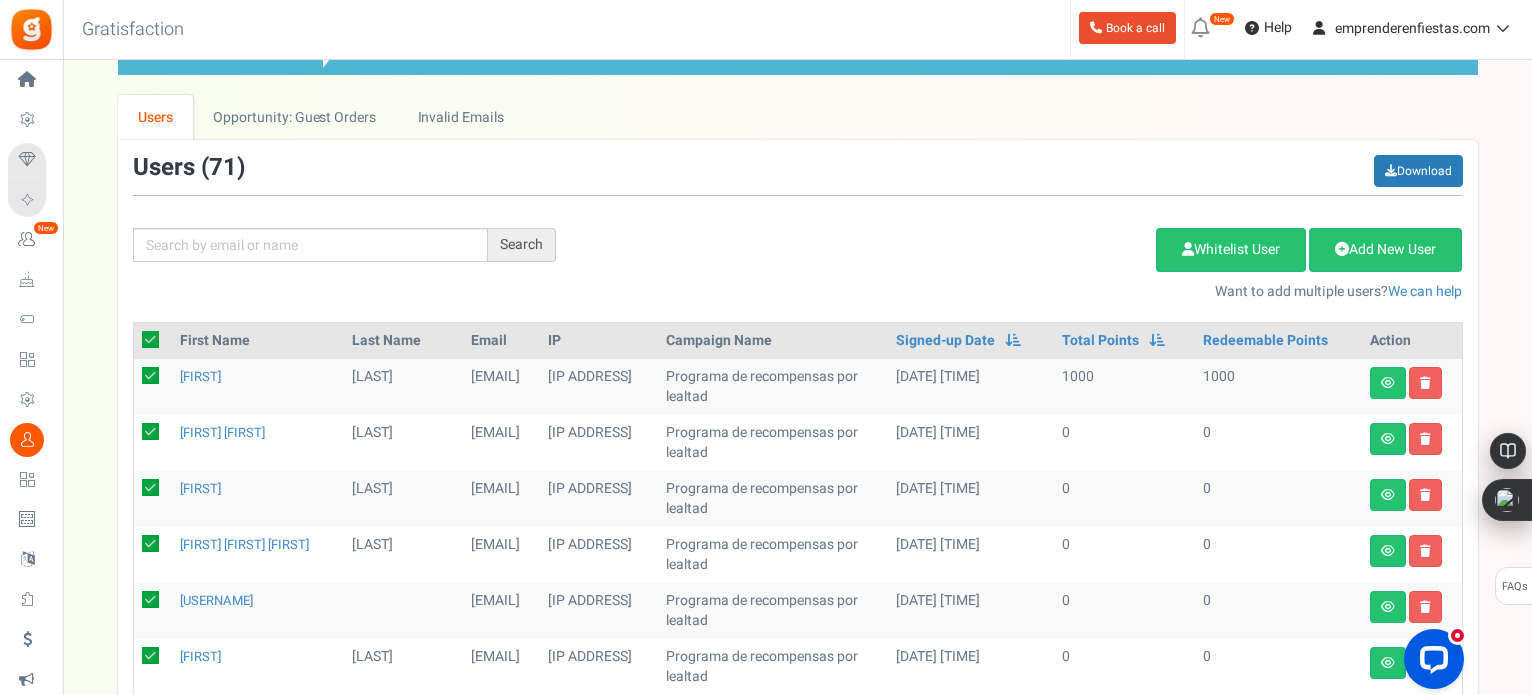 checkbox on "true" 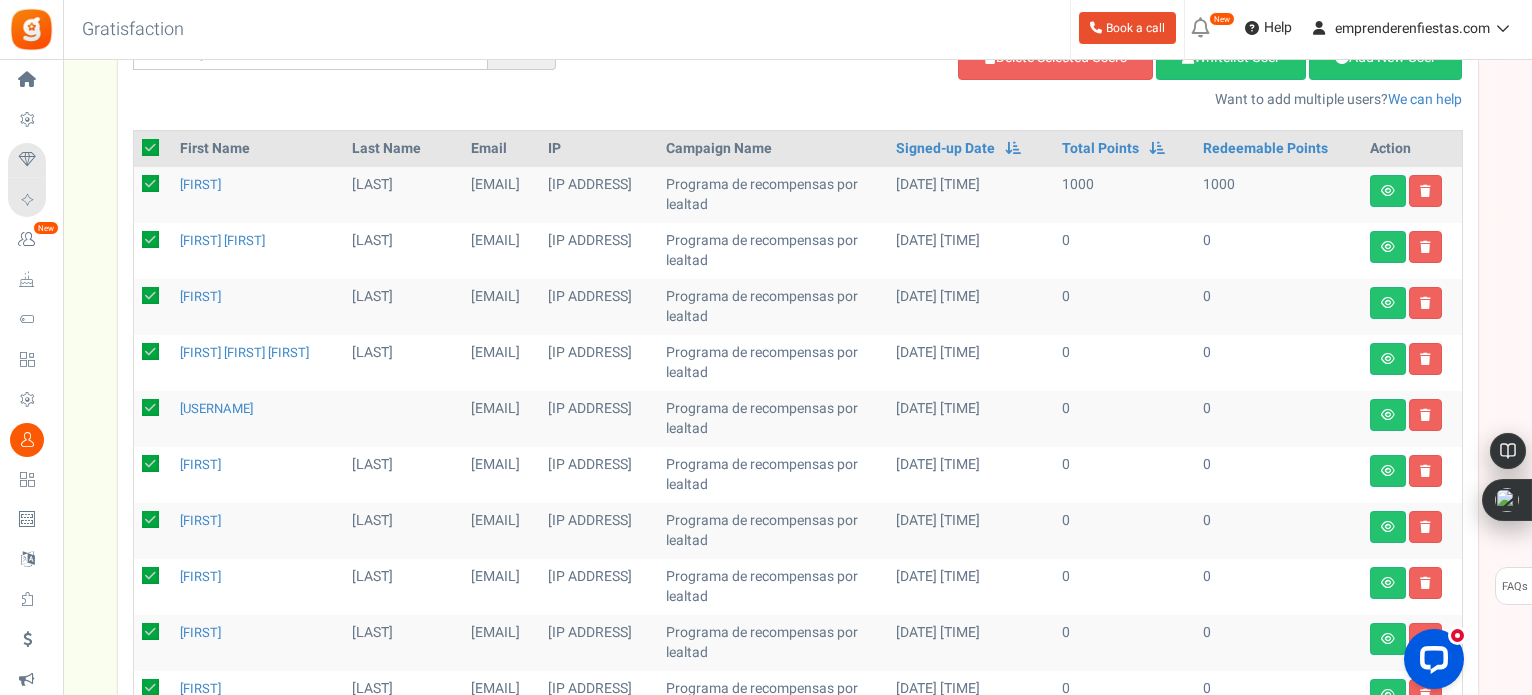 scroll, scrollTop: 192, scrollLeft: 0, axis: vertical 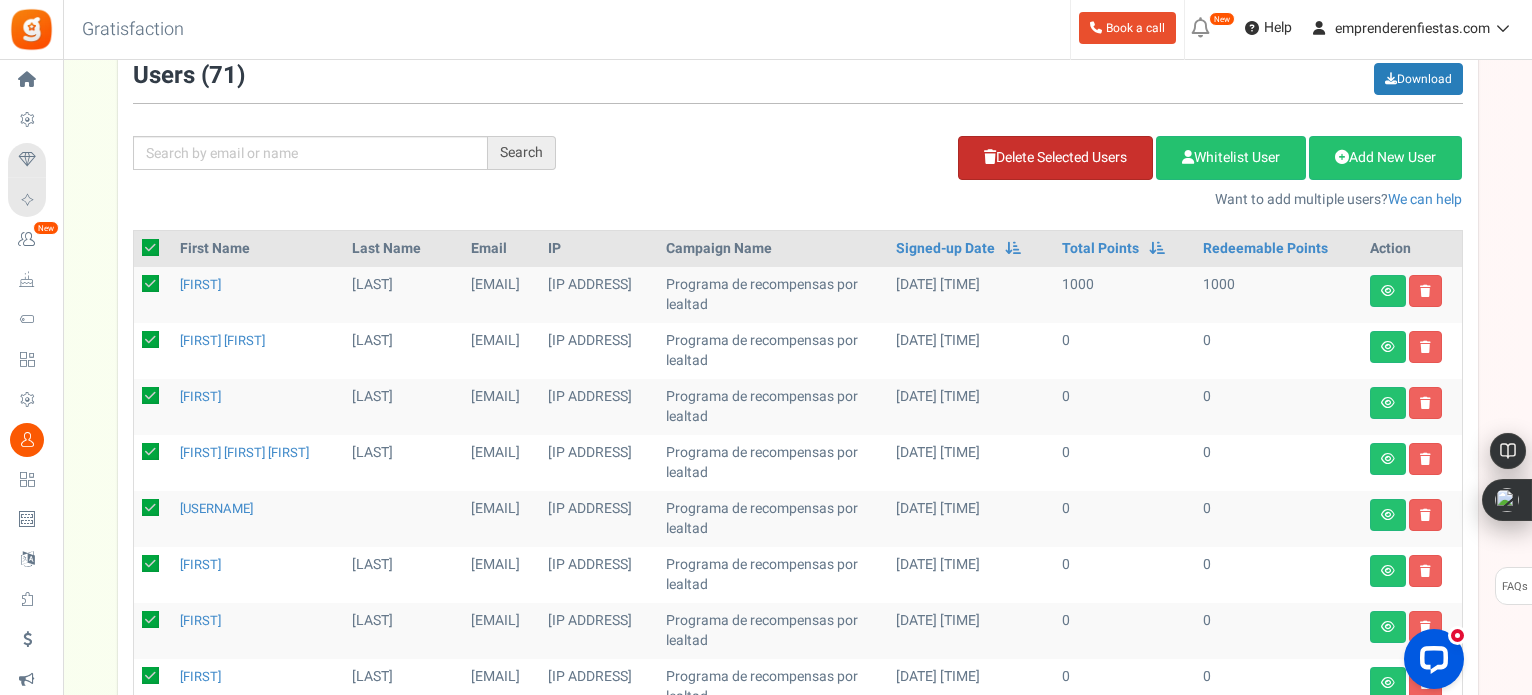click on "Delete Selected Users" at bounding box center (1055, 158) 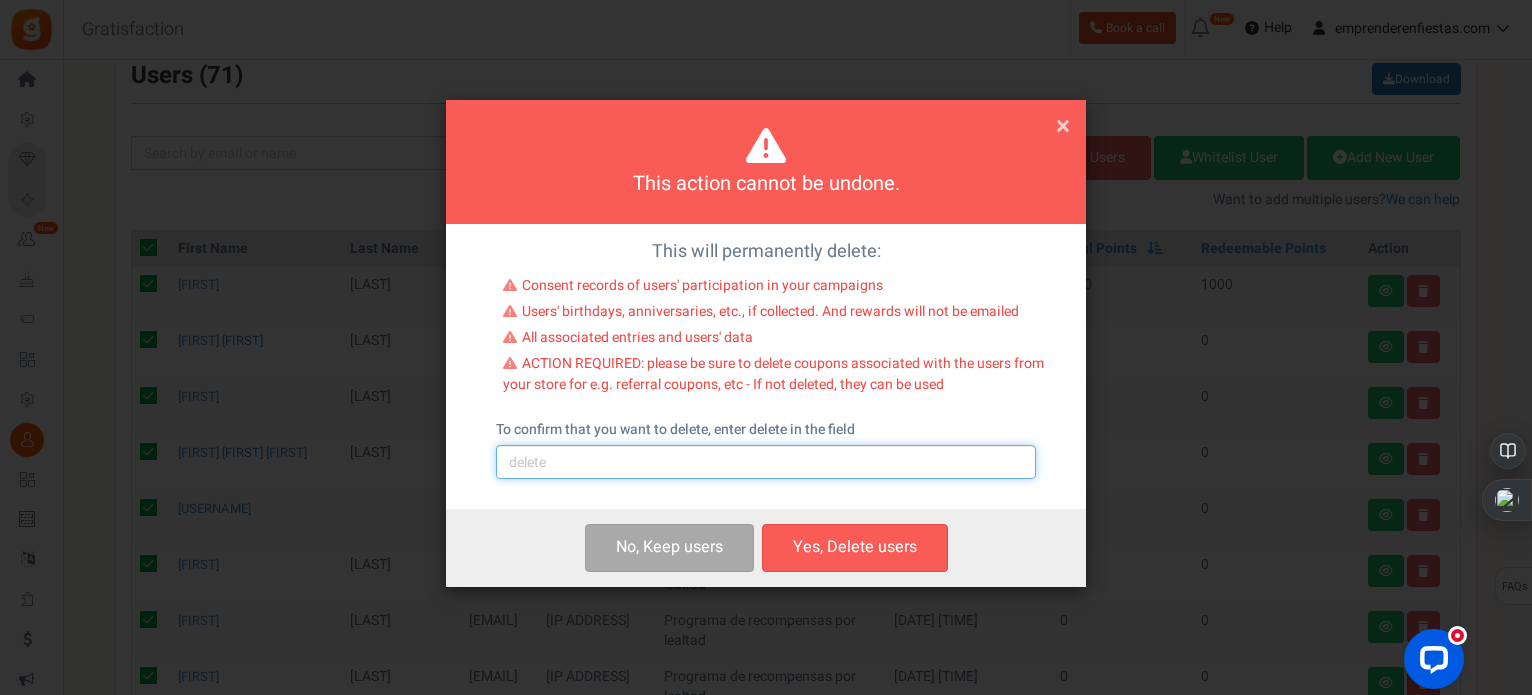click at bounding box center [766, 462] 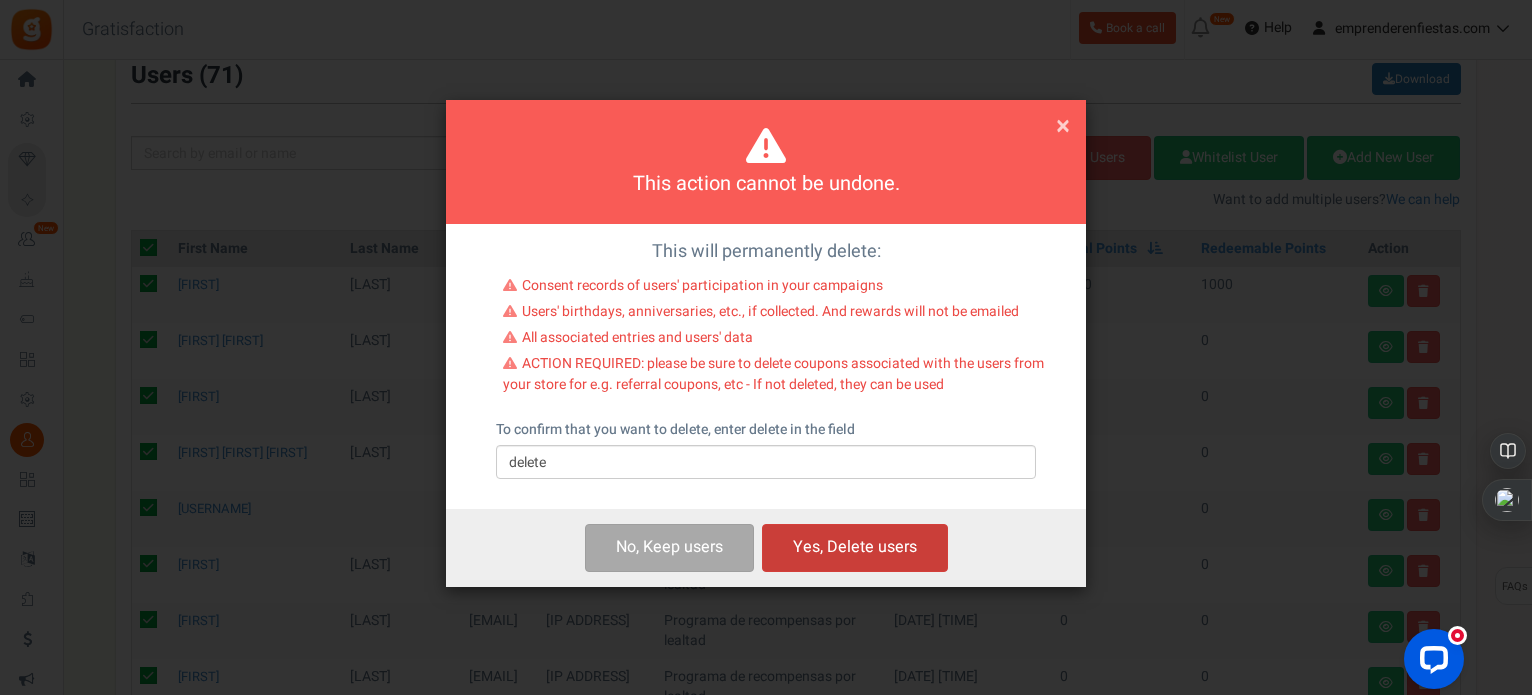 click on "Yes, Delete users" at bounding box center [855, 547] 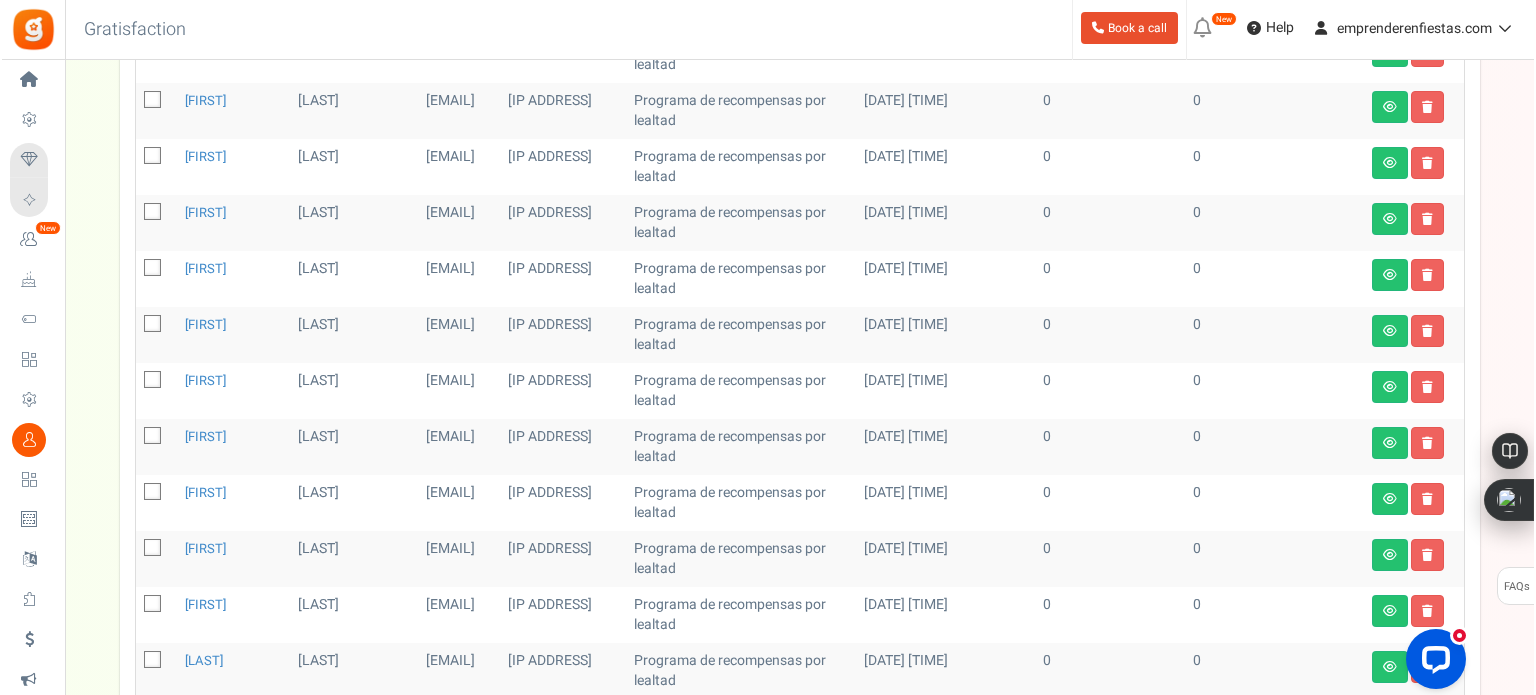 scroll, scrollTop: 0, scrollLeft: 0, axis: both 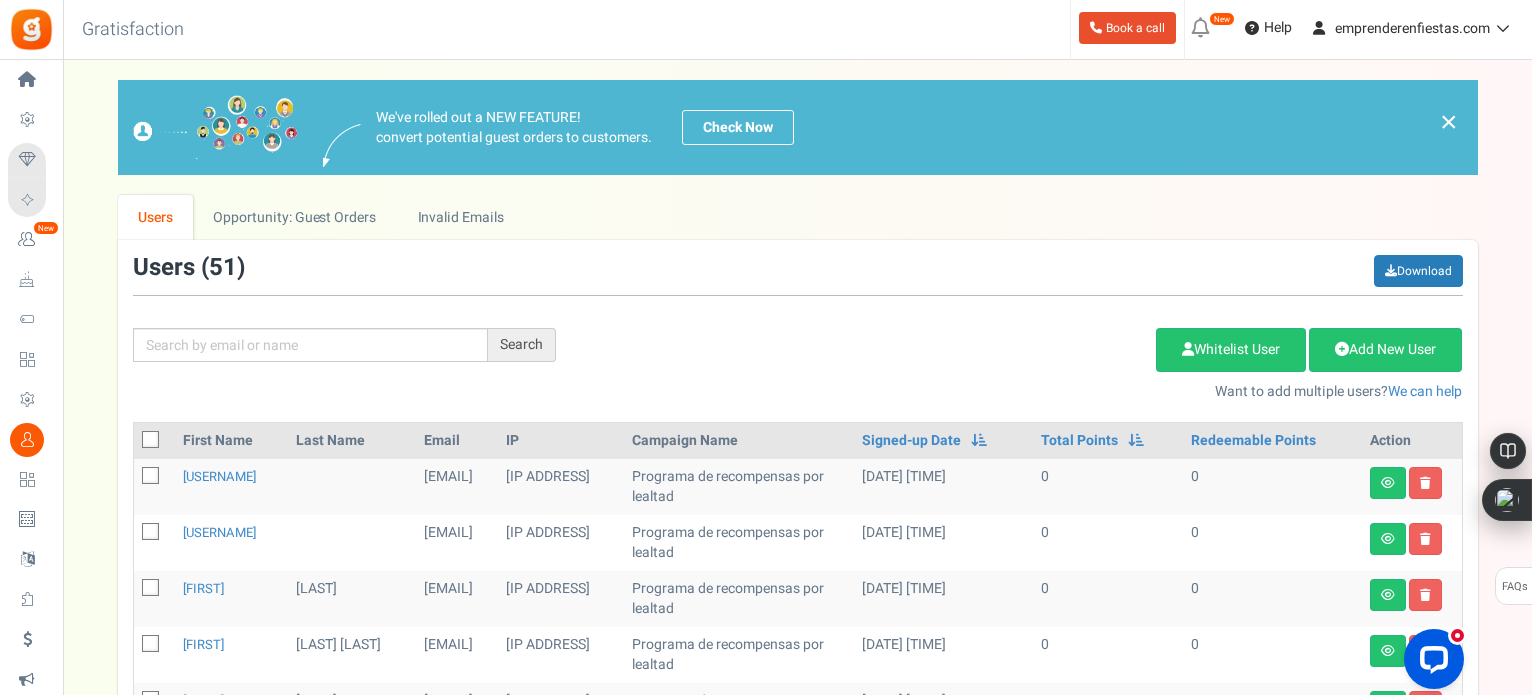click at bounding box center (151, 440) 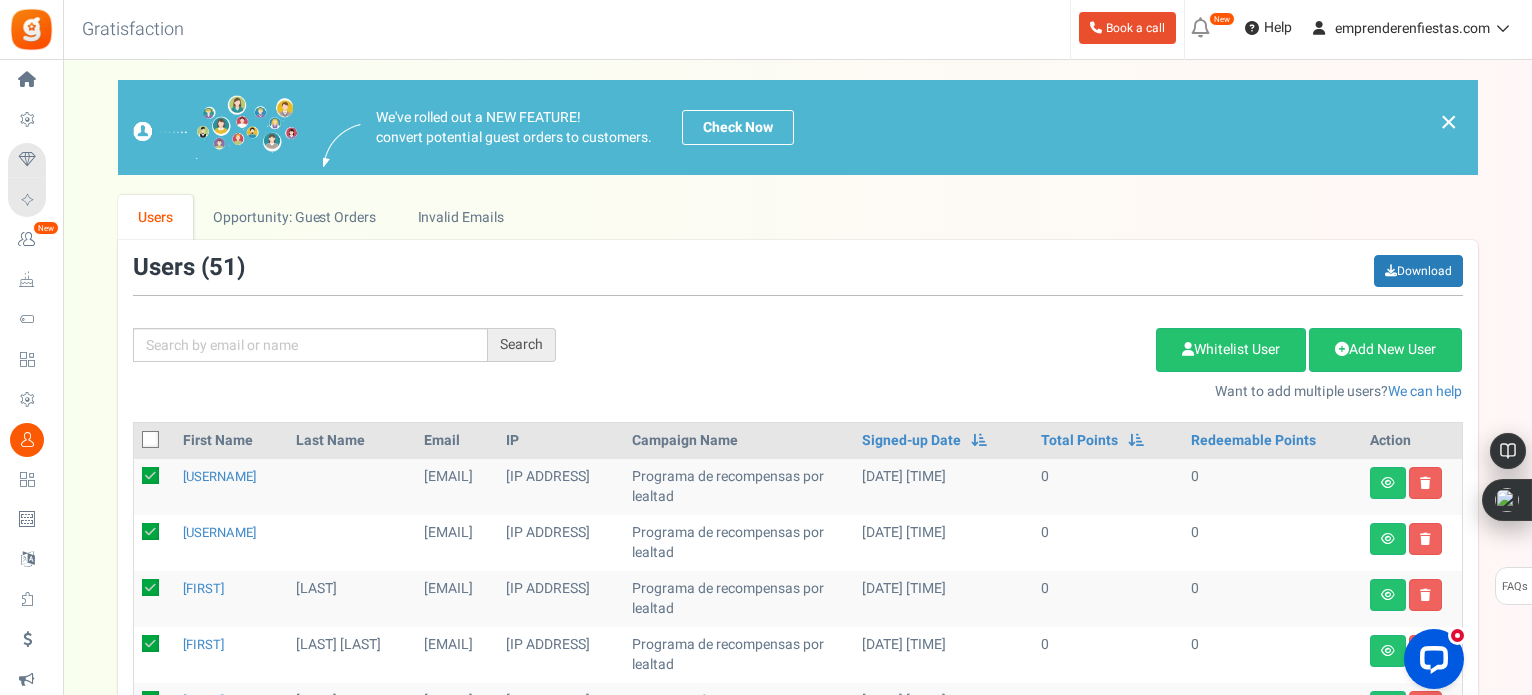 checkbox on "true" 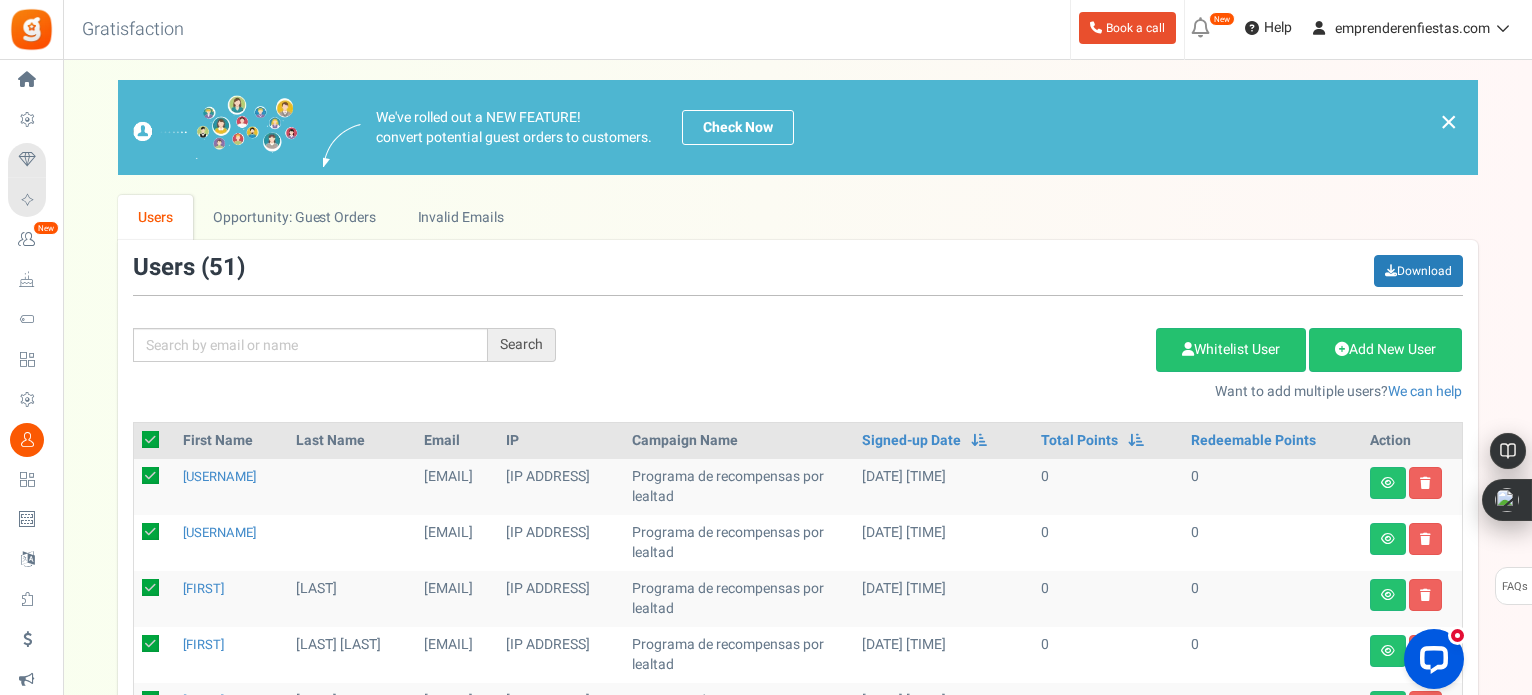 checkbox on "true" 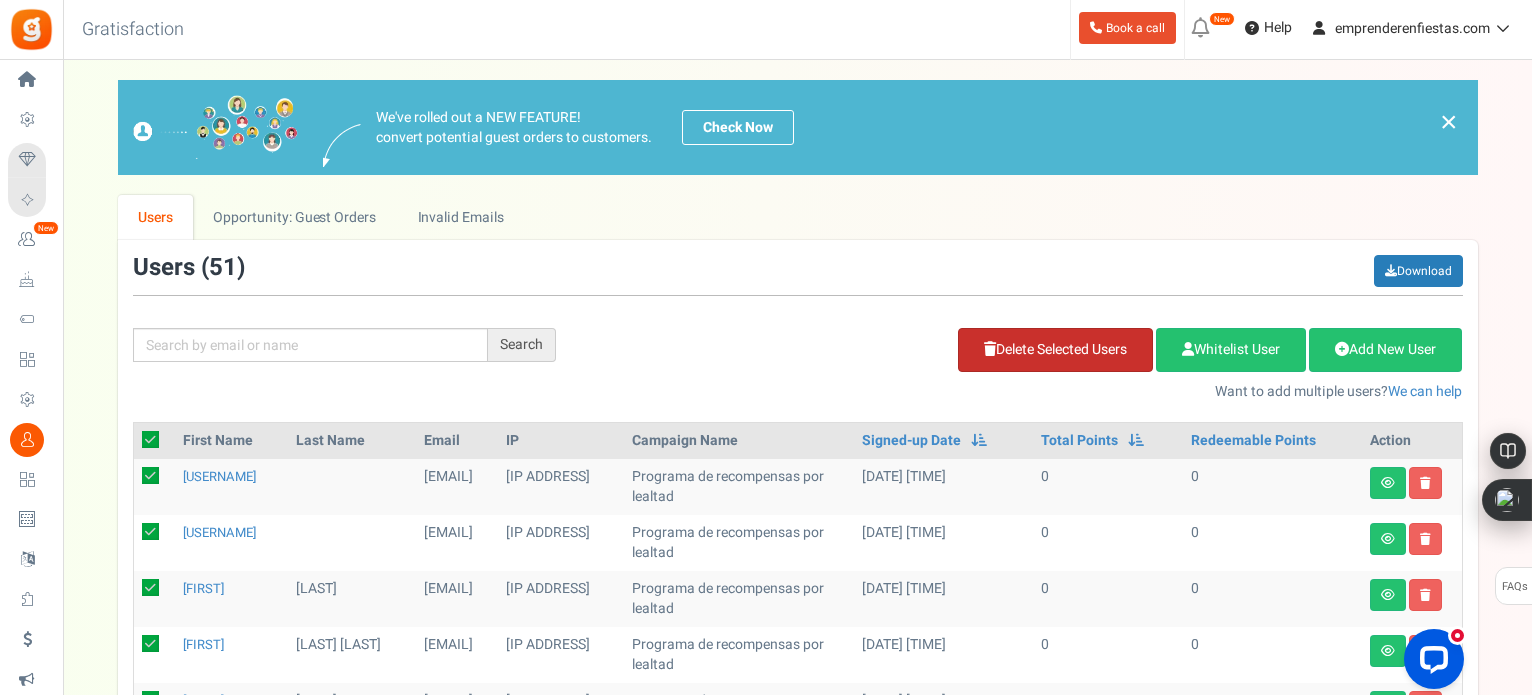 click on "Delete Selected Users" at bounding box center [1055, 350] 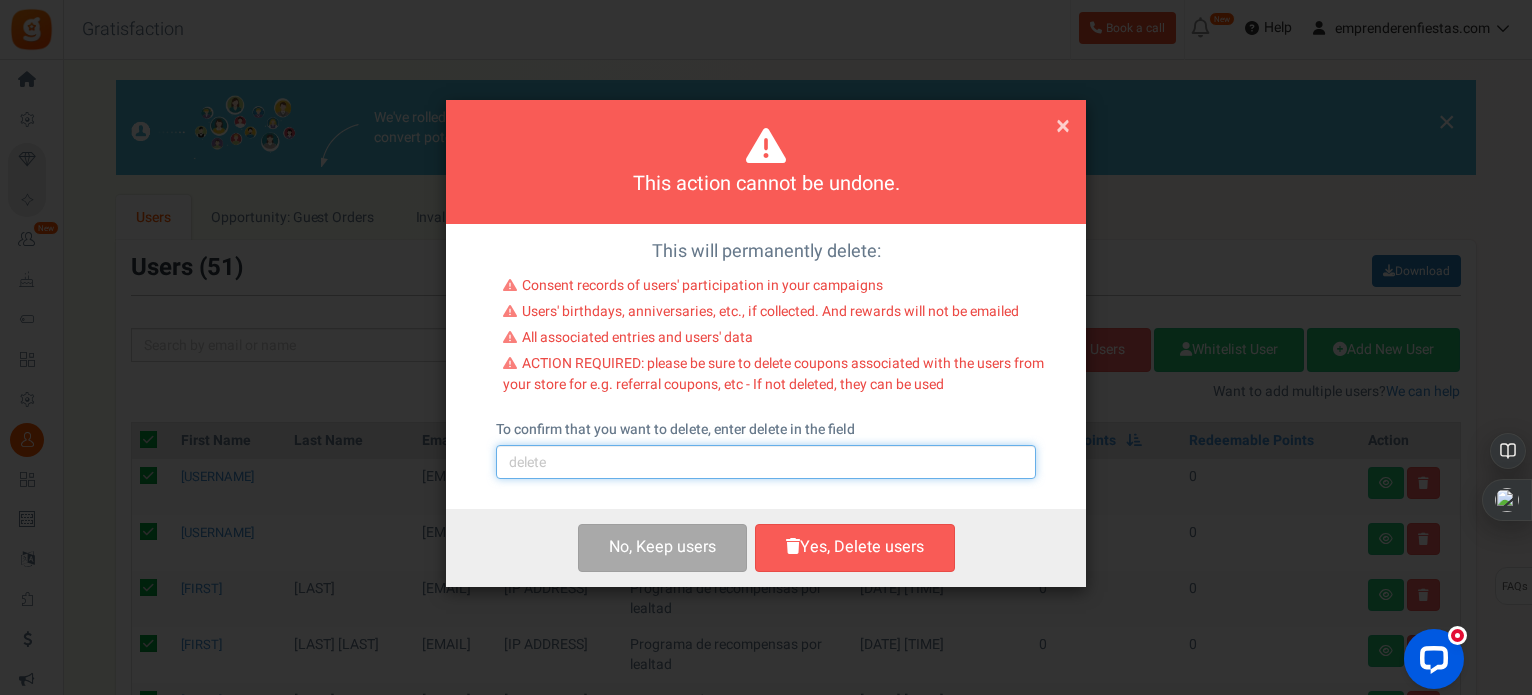 click at bounding box center [766, 462] 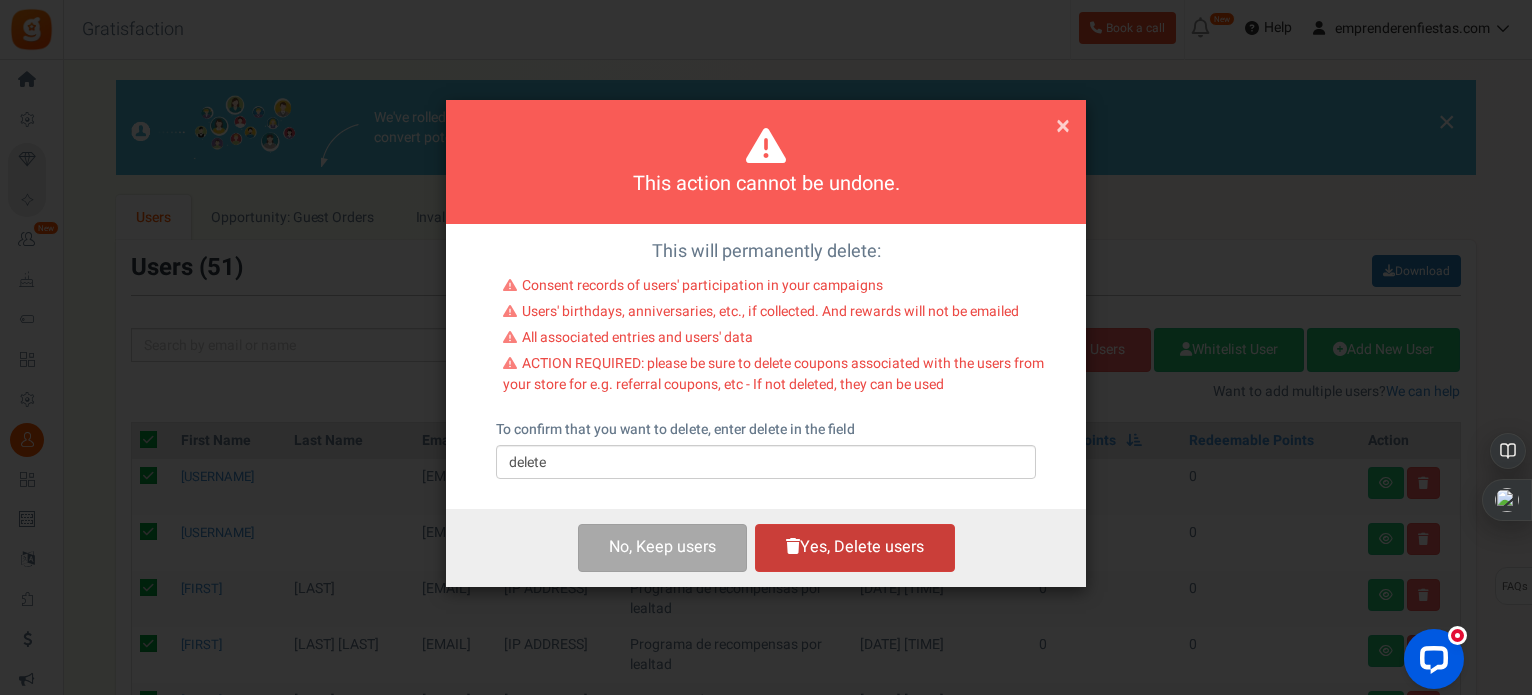 click on "Yes, Delete users" at bounding box center [855, 547] 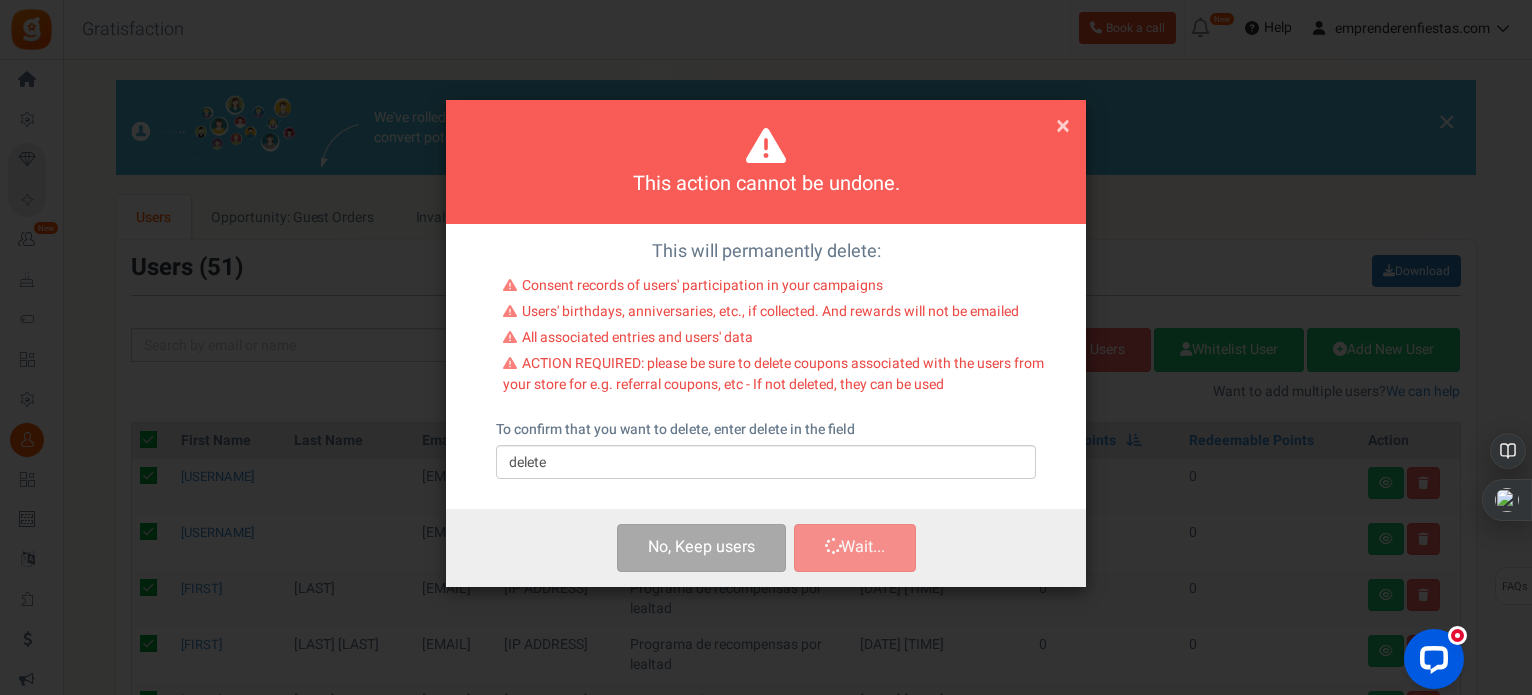 checkbox on "false" 